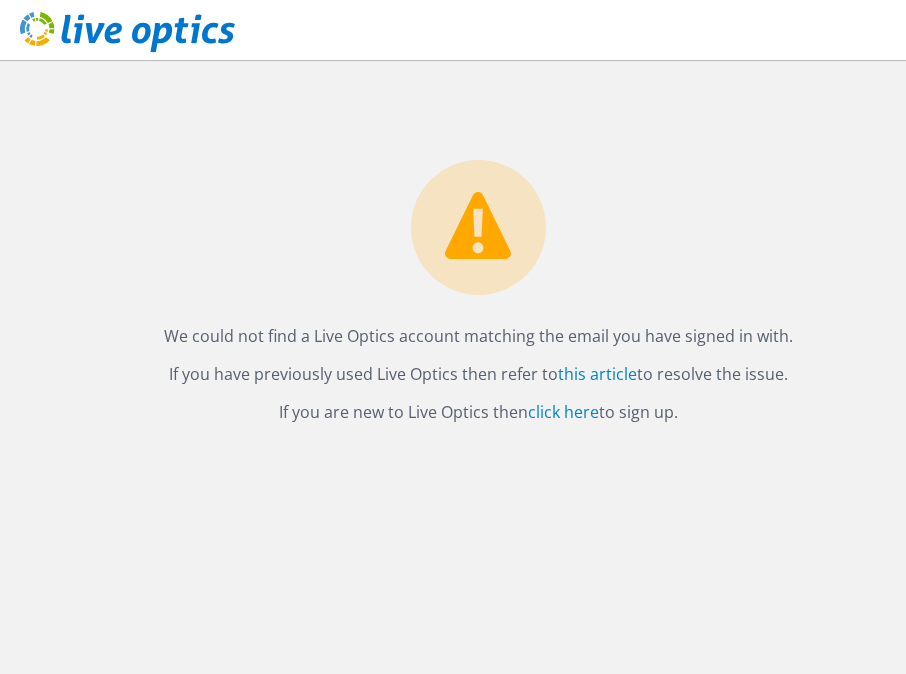 scroll, scrollTop: 0, scrollLeft: 0, axis: both 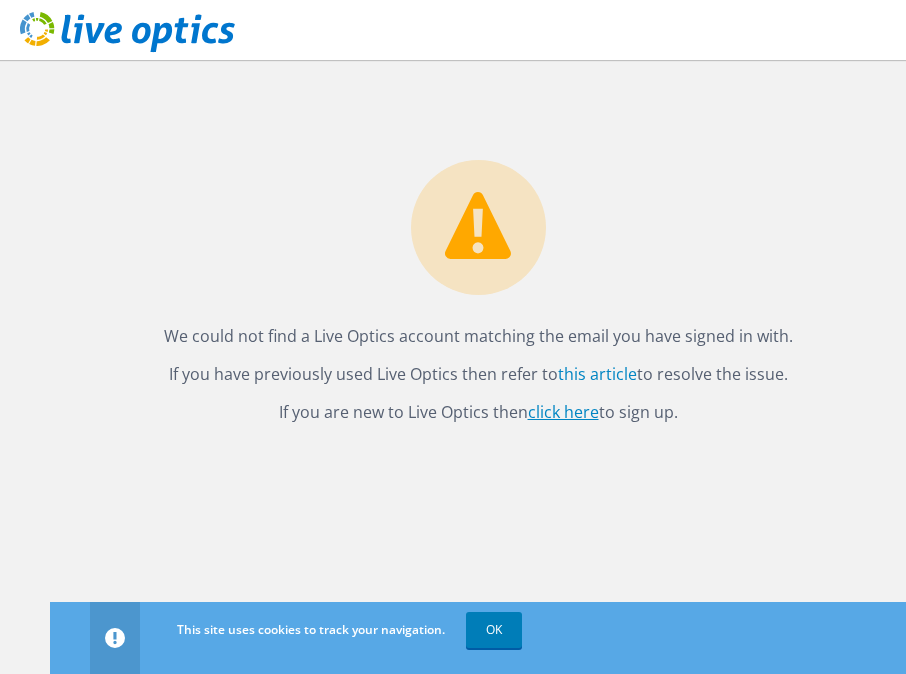 click on "click here" at bounding box center (563, 412) 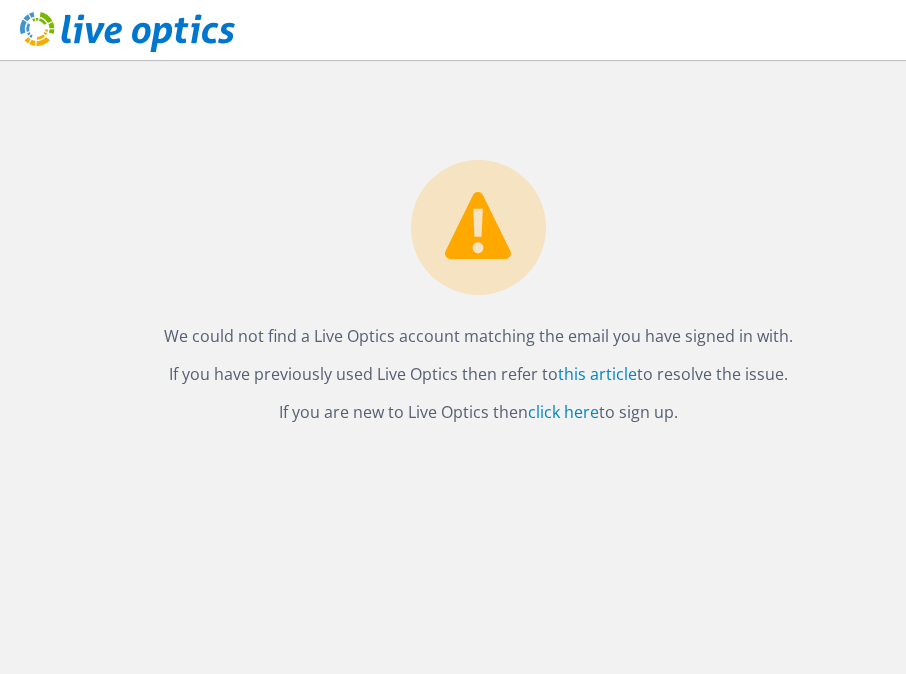 scroll, scrollTop: 0, scrollLeft: 0, axis: both 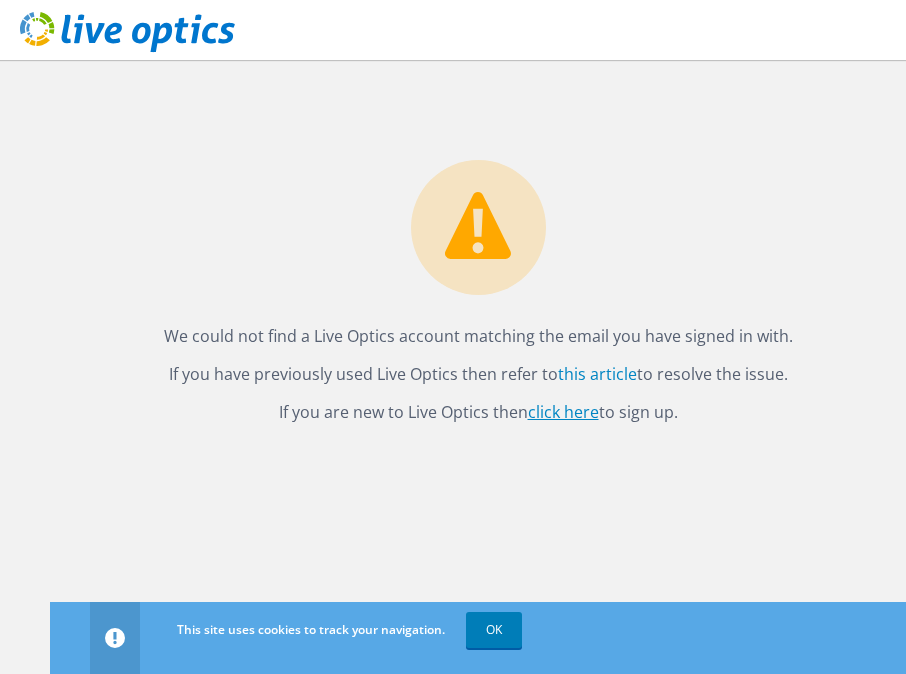 click on "click here" at bounding box center [563, 412] 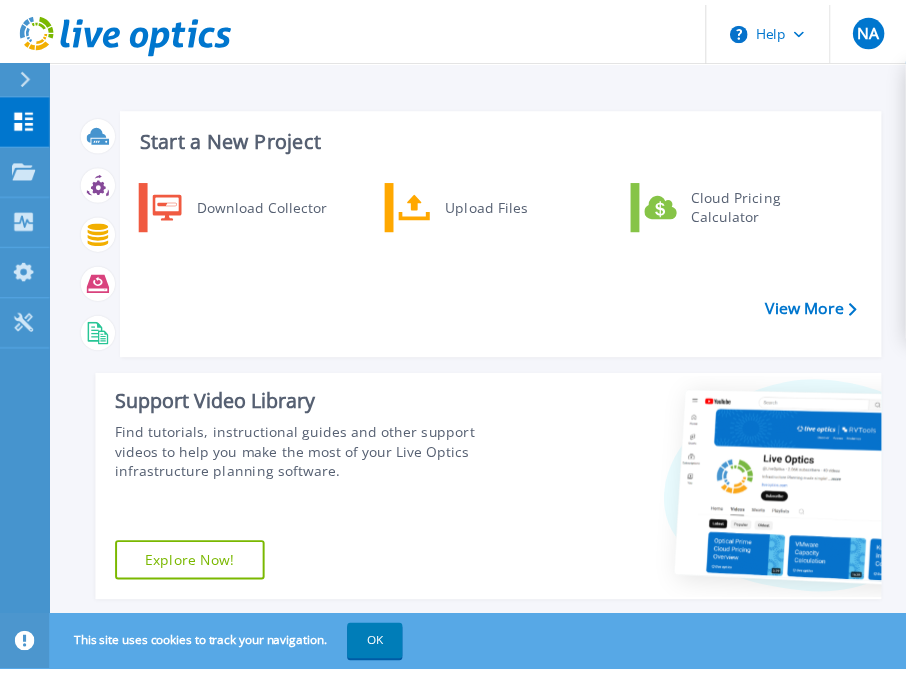 scroll, scrollTop: 0, scrollLeft: 0, axis: both 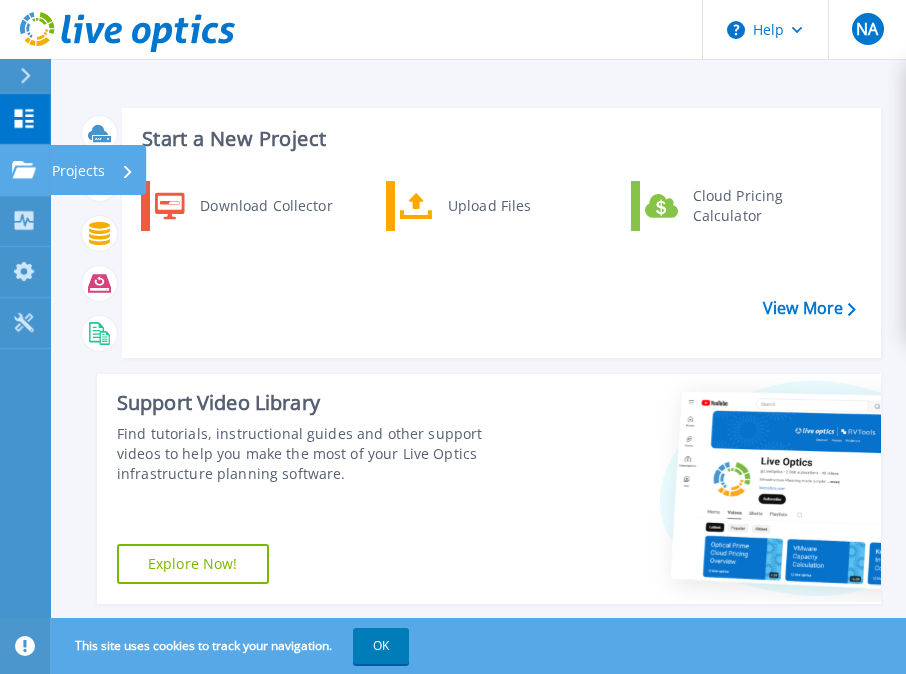 click on "Projects" at bounding box center (78, 171) 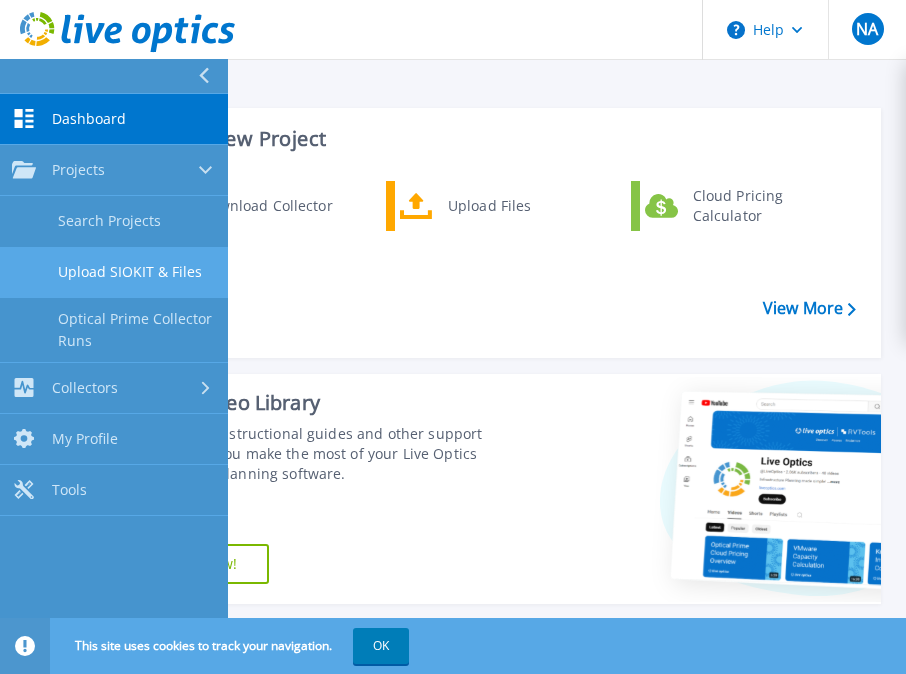 click on "Upload SIOKIT & Files" at bounding box center (114, 272) 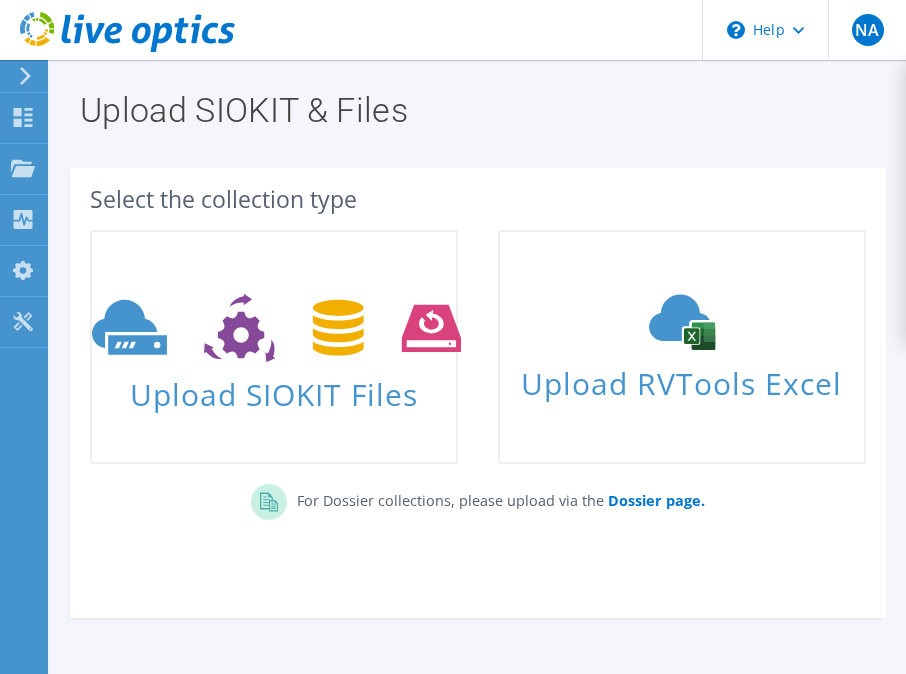 scroll, scrollTop: 0, scrollLeft: 0, axis: both 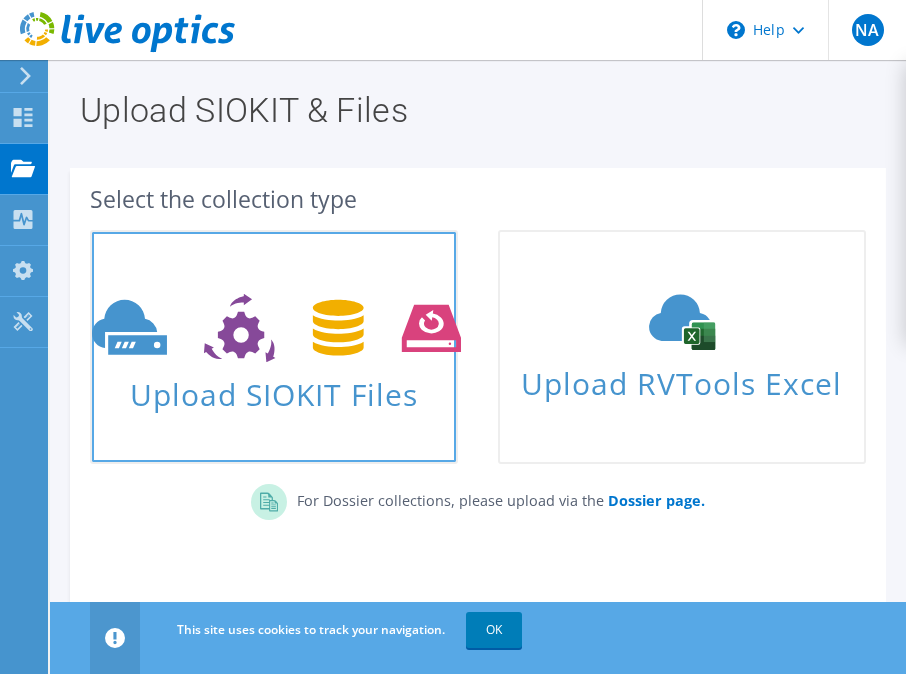 click on "Upload SIOKIT Files" at bounding box center (274, 388) 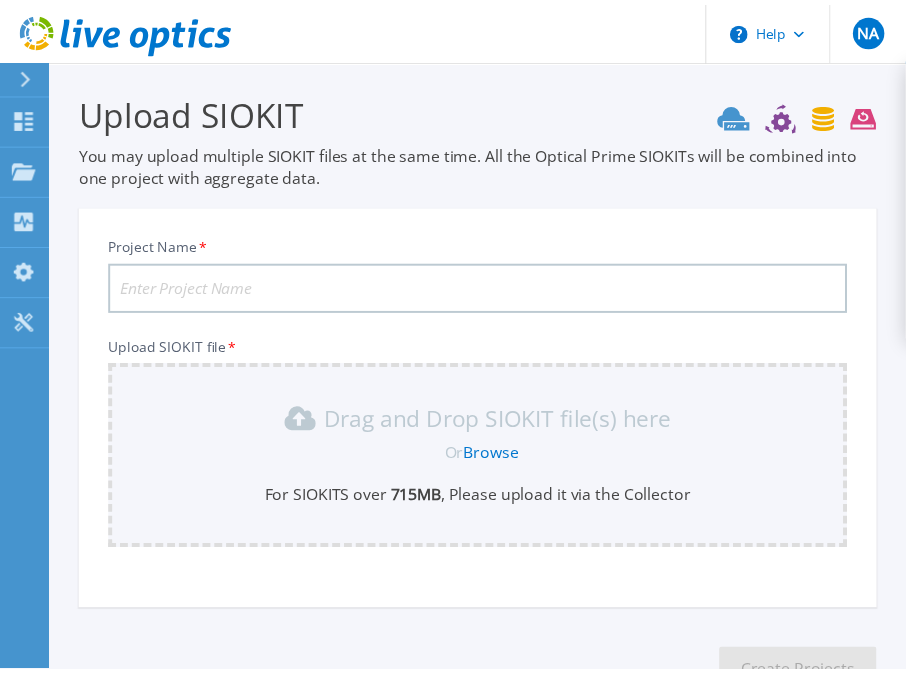 scroll, scrollTop: 145, scrollLeft: 0, axis: vertical 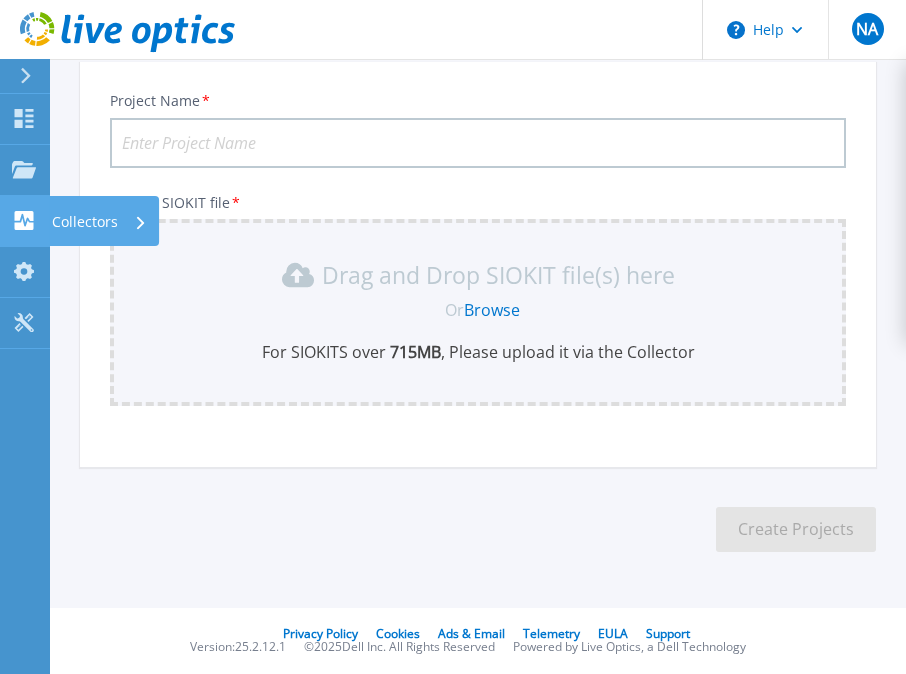 click 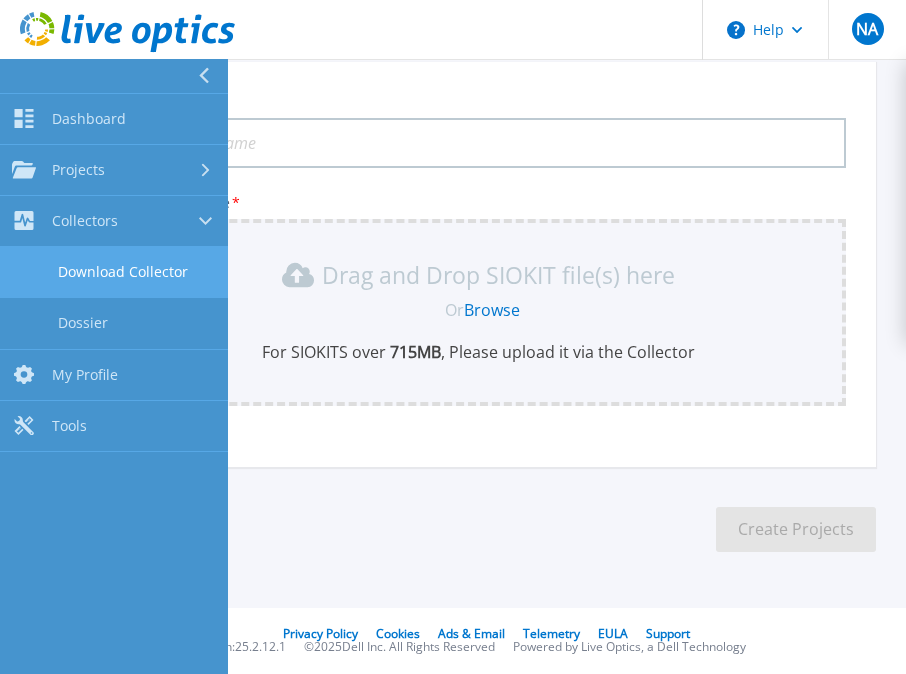 click on "Download Collector" at bounding box center [114, 272] 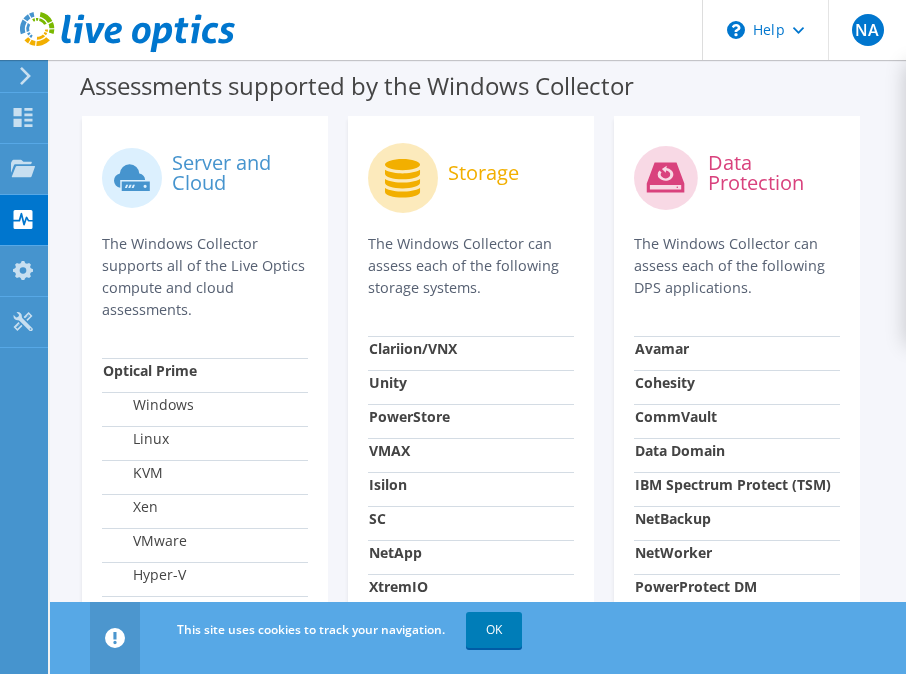 scroll, scrollTop: 667, scrollLeft: 0, axis: vertical 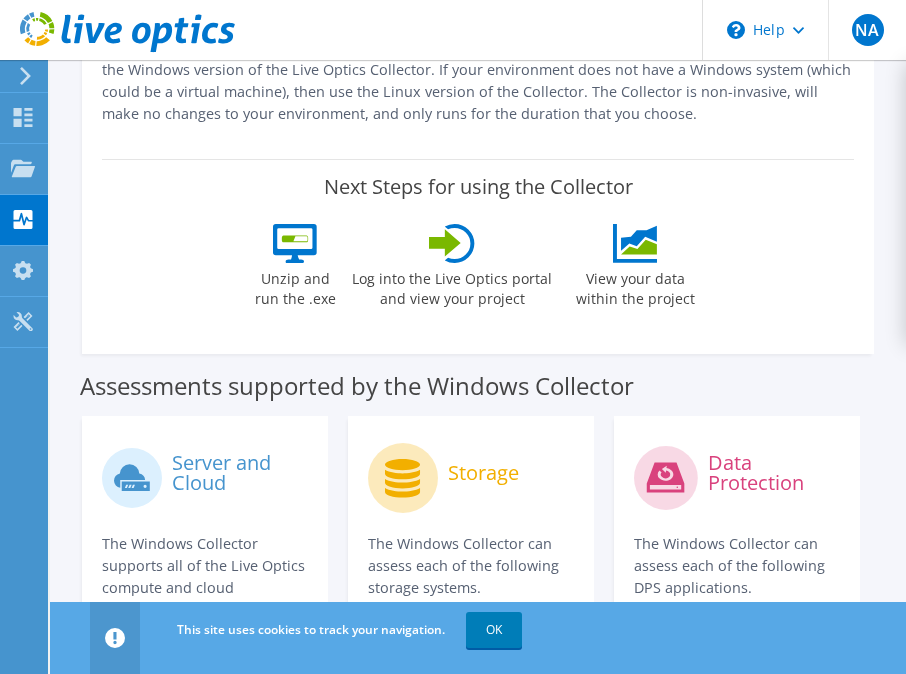 click 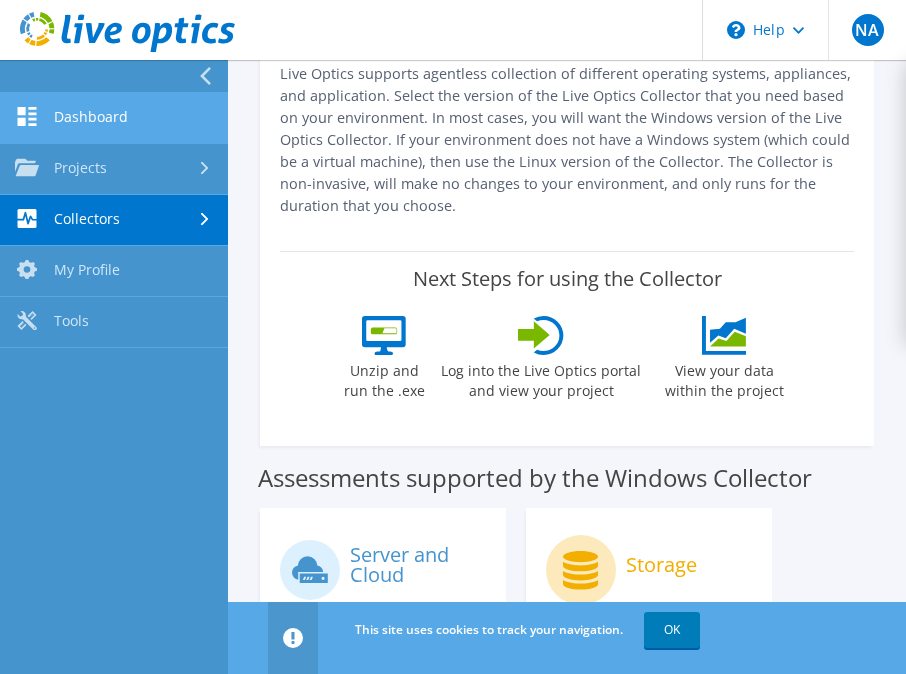 click on "Dashboard" at bounding box center [114, 118] 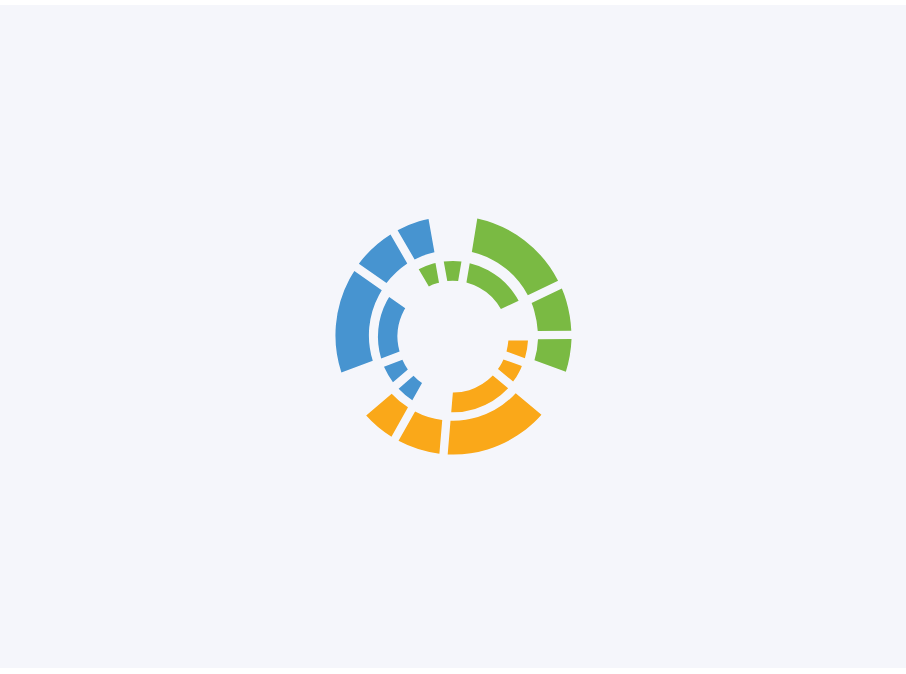 scroll, scrollTop: 0, scrollLeft: 0, axis: both 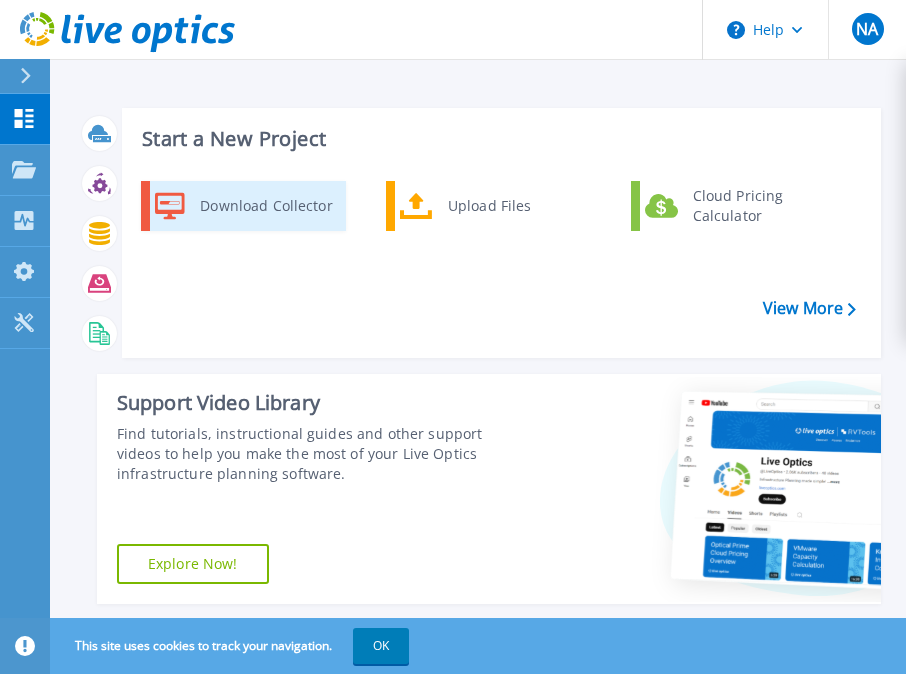 click on "Download Collector" at bounding box center [265, 206] 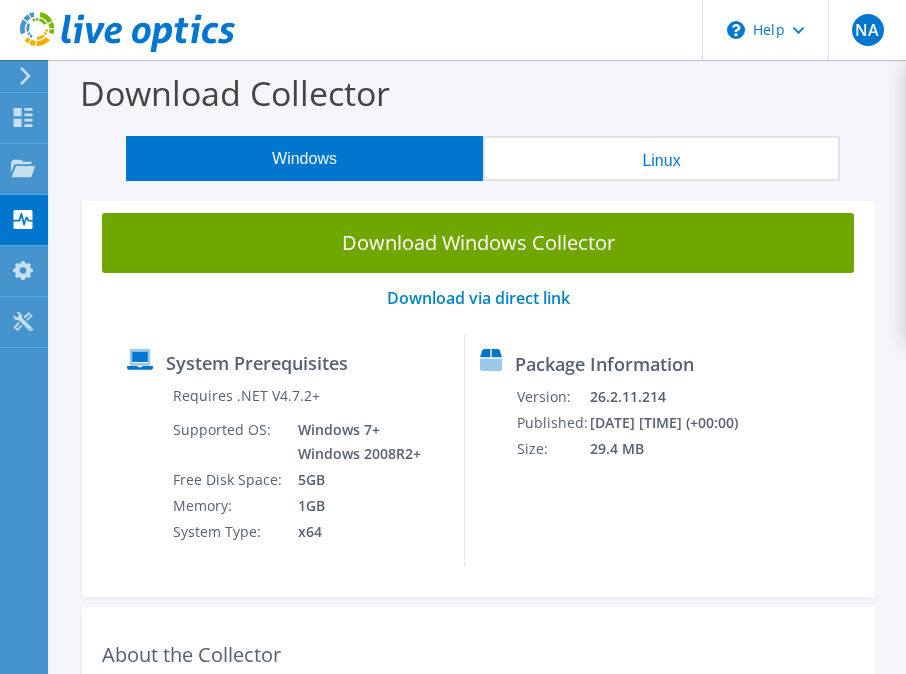 scroll, scrollTop: 0, scrollLeft: 0, axis: both 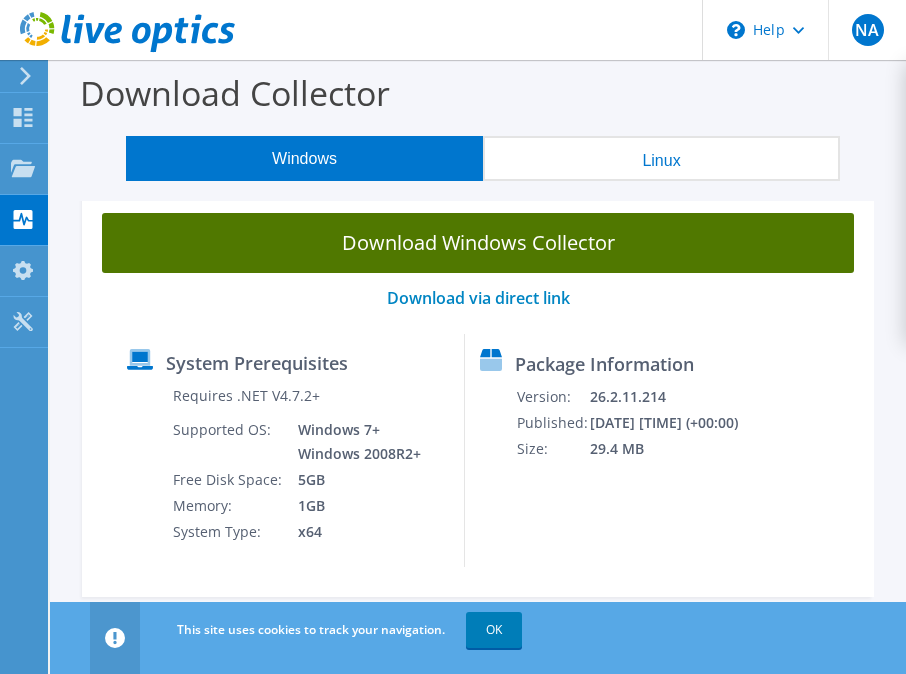 click on "Download Windows Collector" at bounding box center (478, 243) 